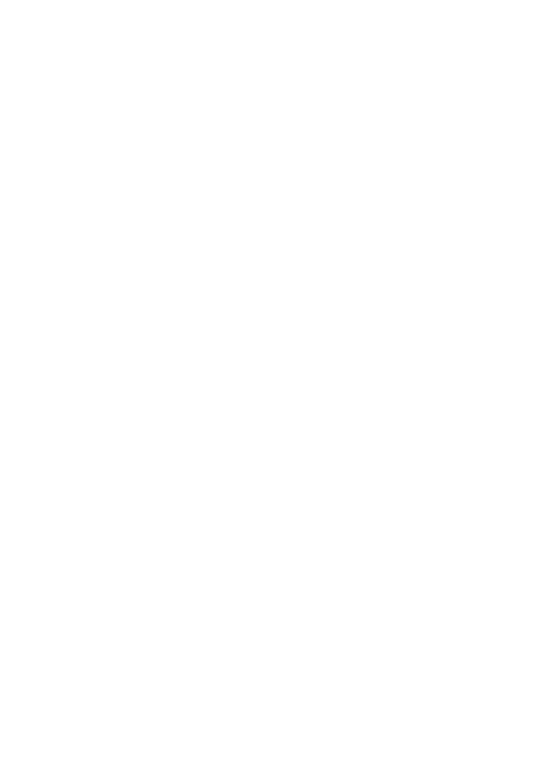 scroll, scrollTop: 0, scrollLeft: 0, axis: both 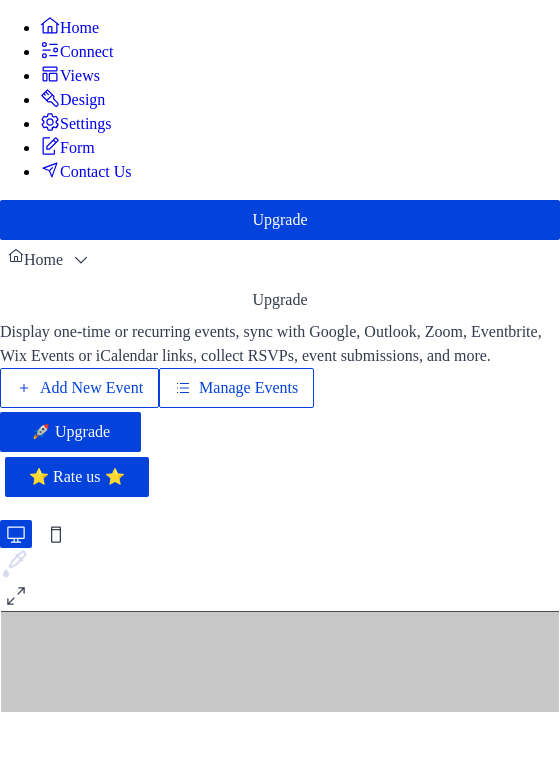 click on "Manage Events" at bounding box center [248, 388] 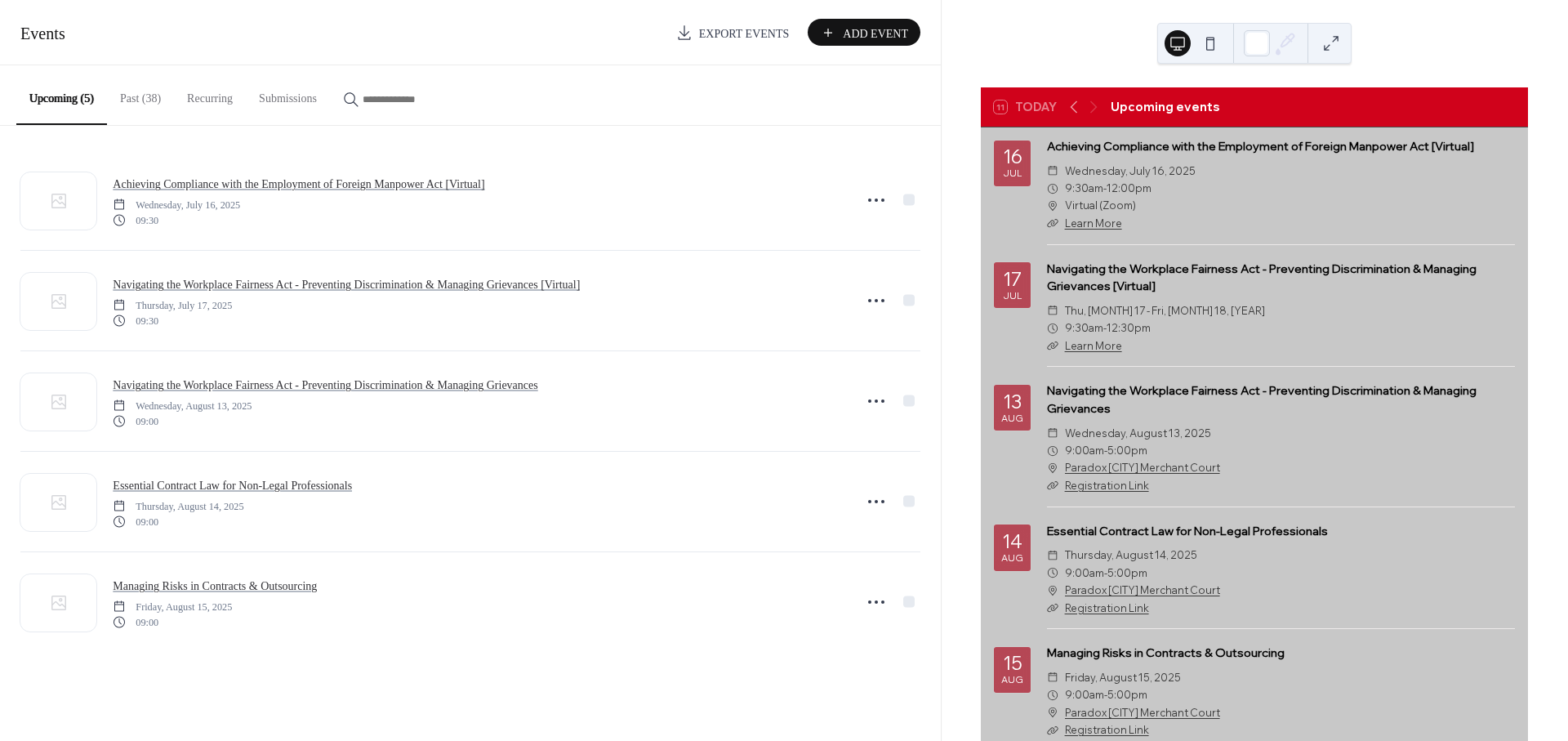scroll, scrollTop: 0, scrollLeft: 0, axis: both 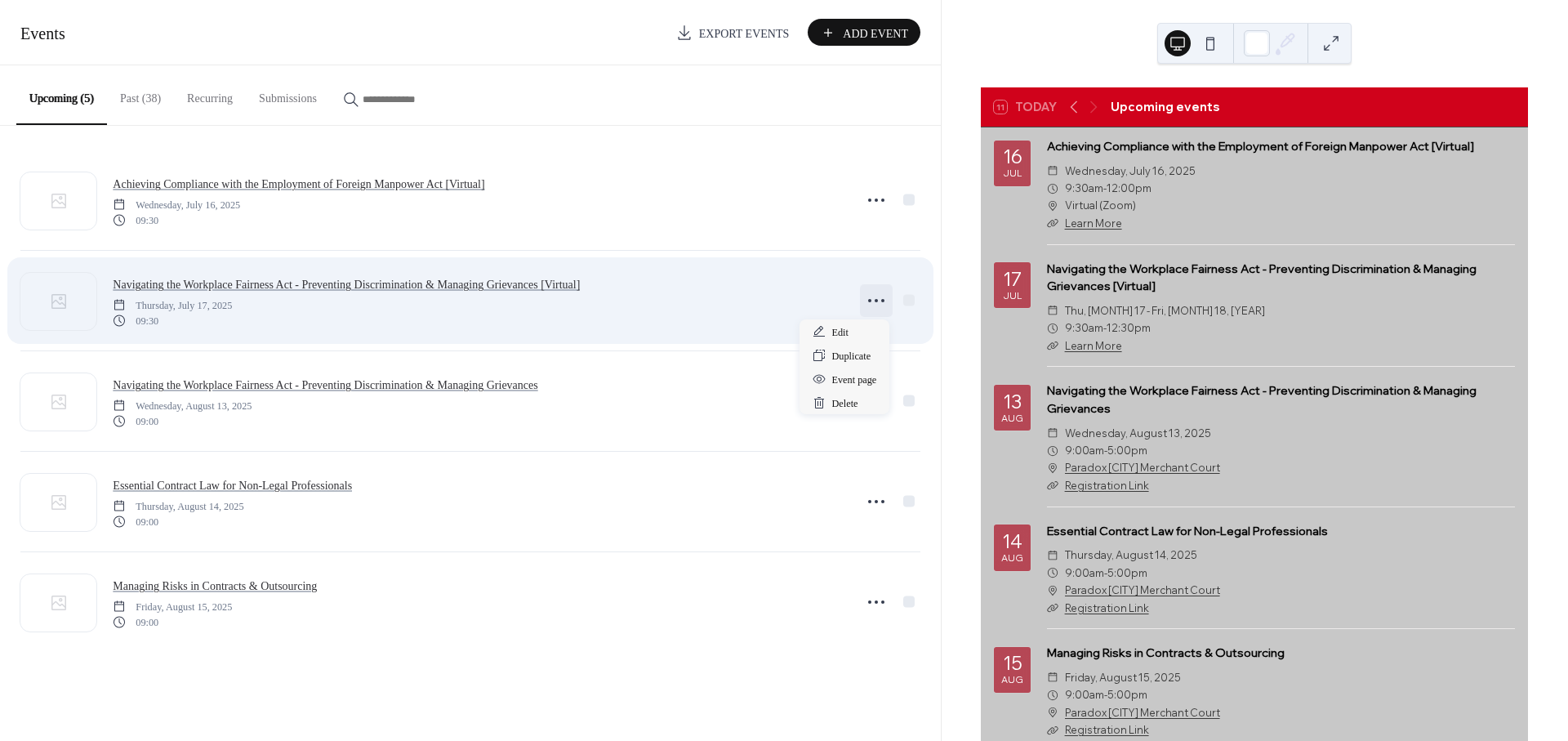 click 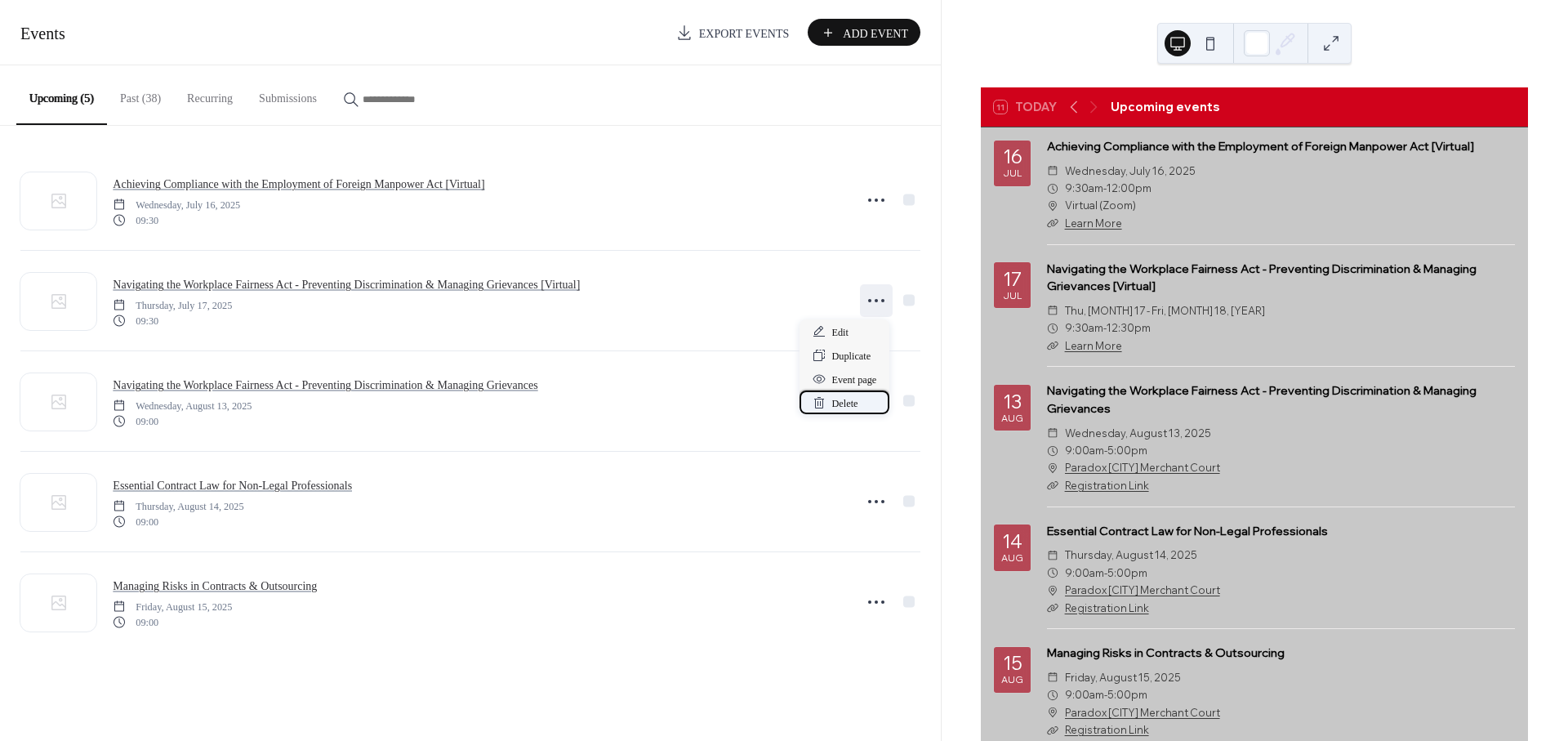 click on "Delete" at bounding box center [845, 404] 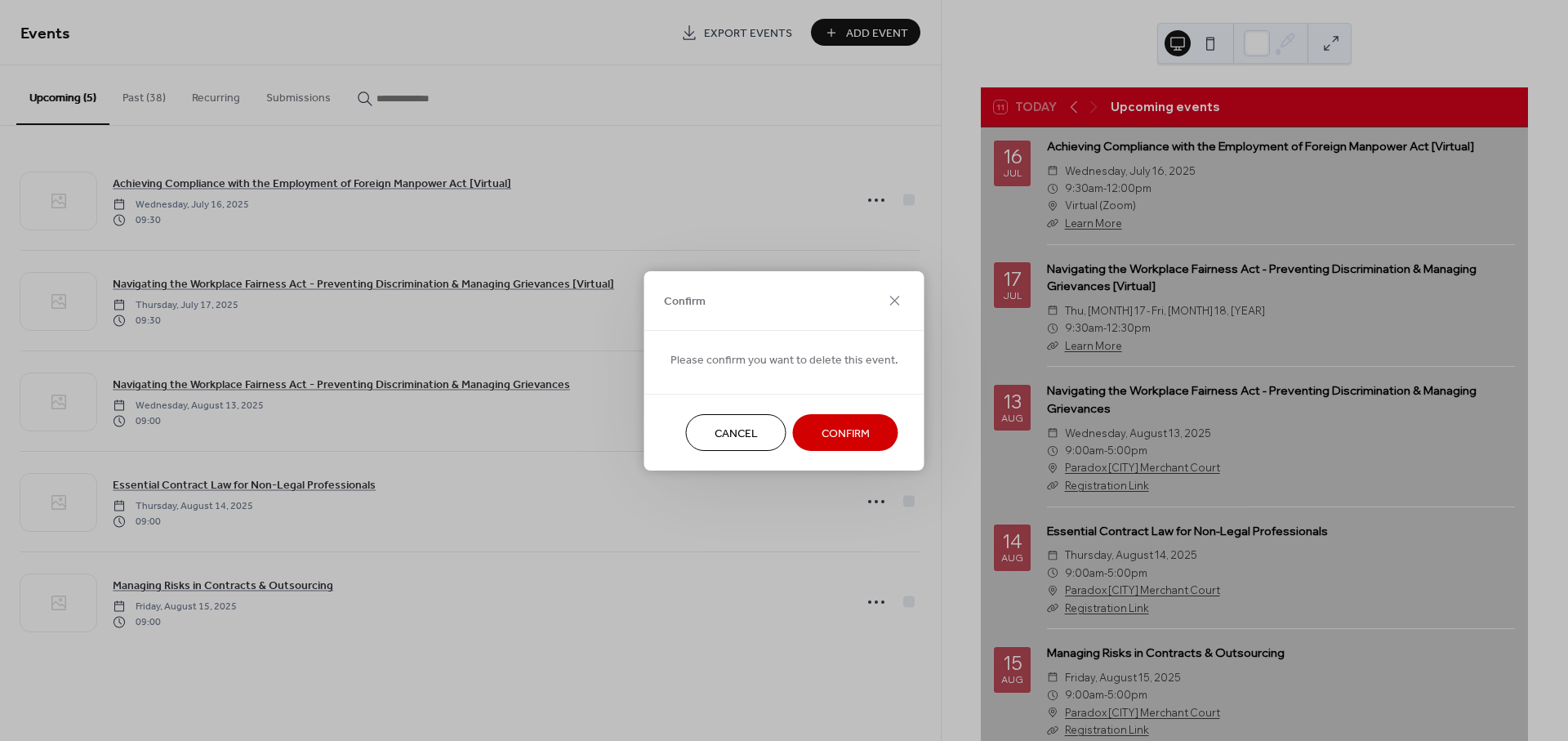 click on "Confirm" at bounding box center (845, 432) 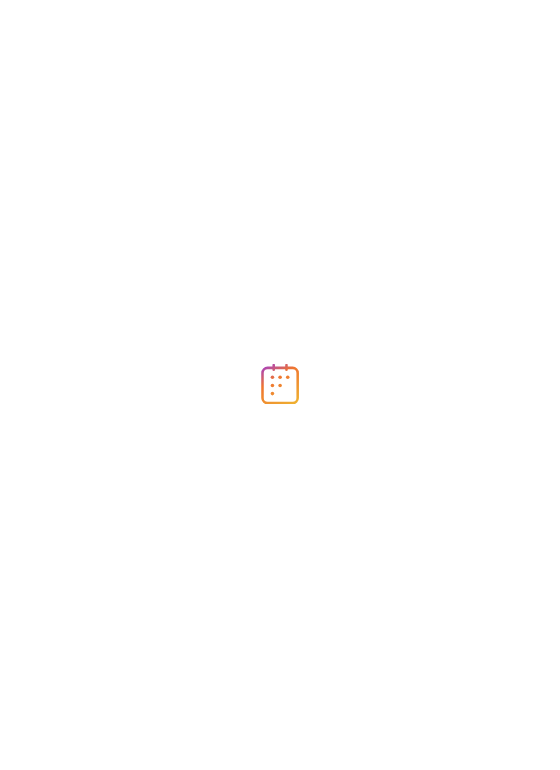 scroll, scrollTop: 0, scrollLeft: 0, axis: both 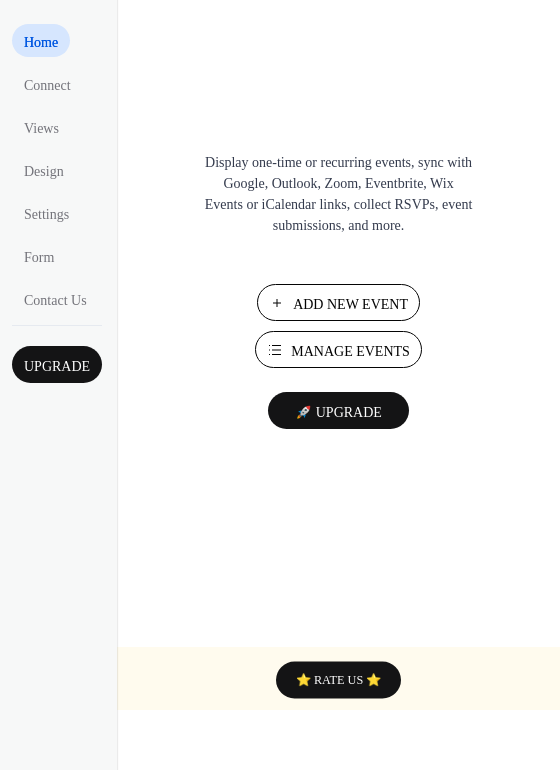 click on "Manage Events" at bounding box center [350, 351] 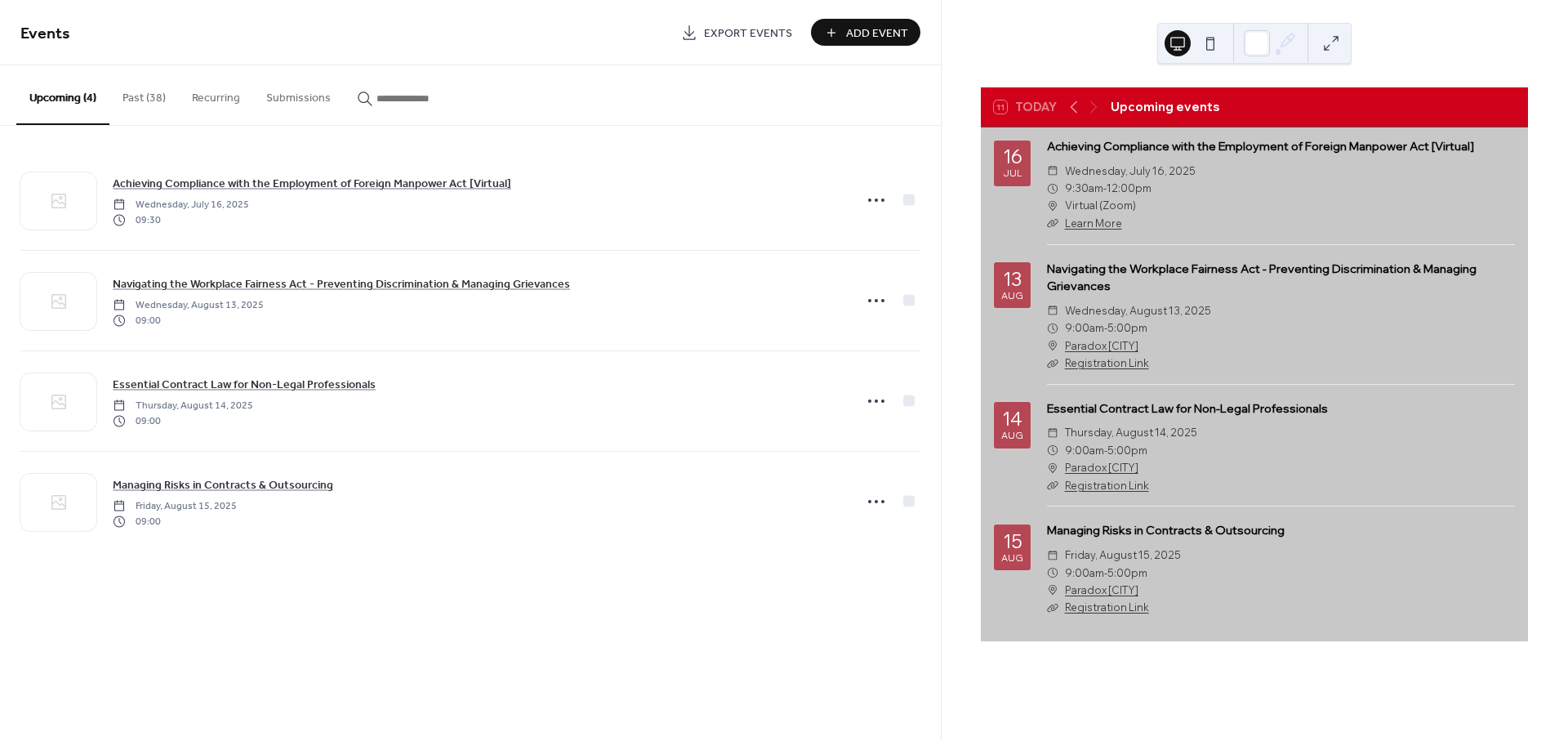 scroll, scrollTop: 0, scrollLeft: 0, axis: both 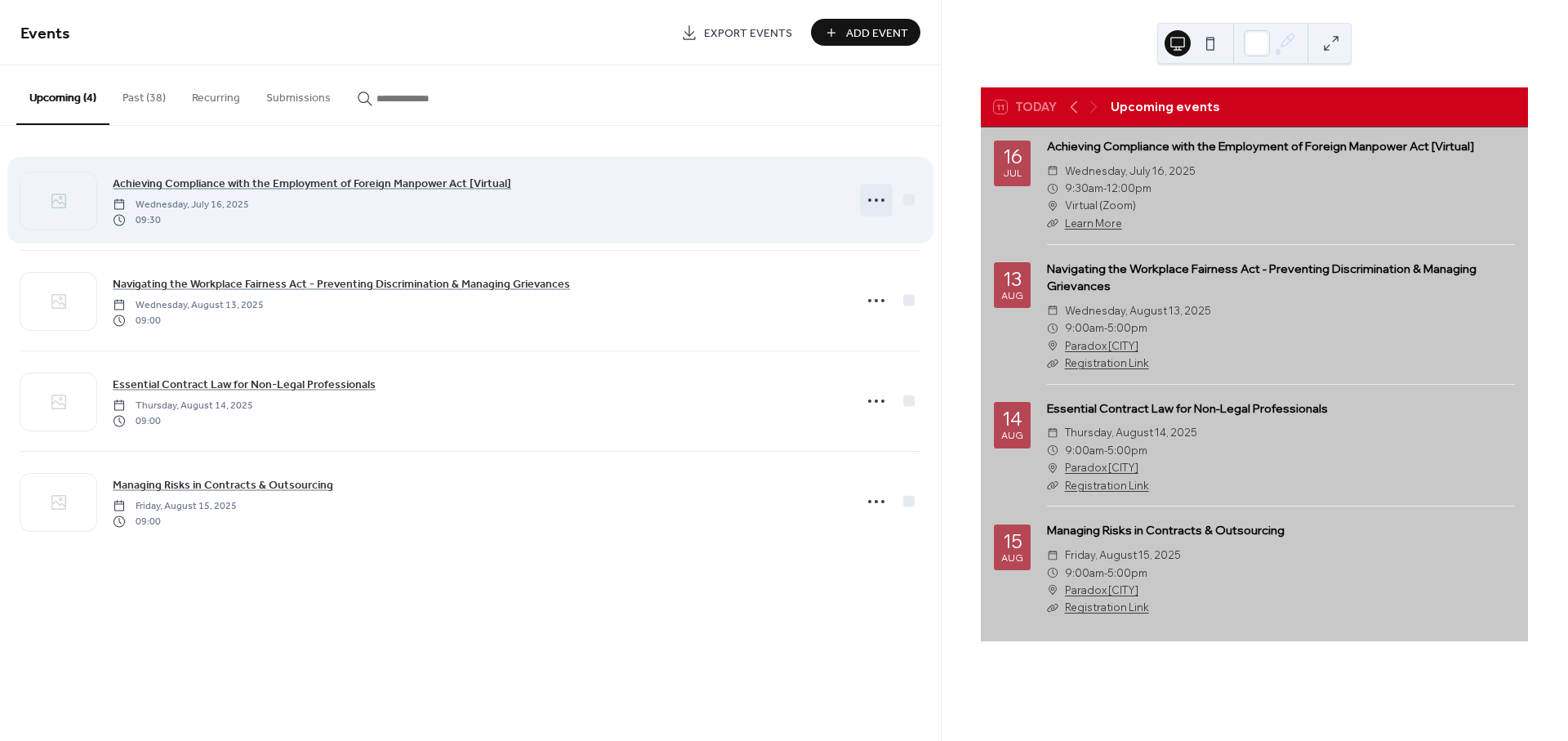 click 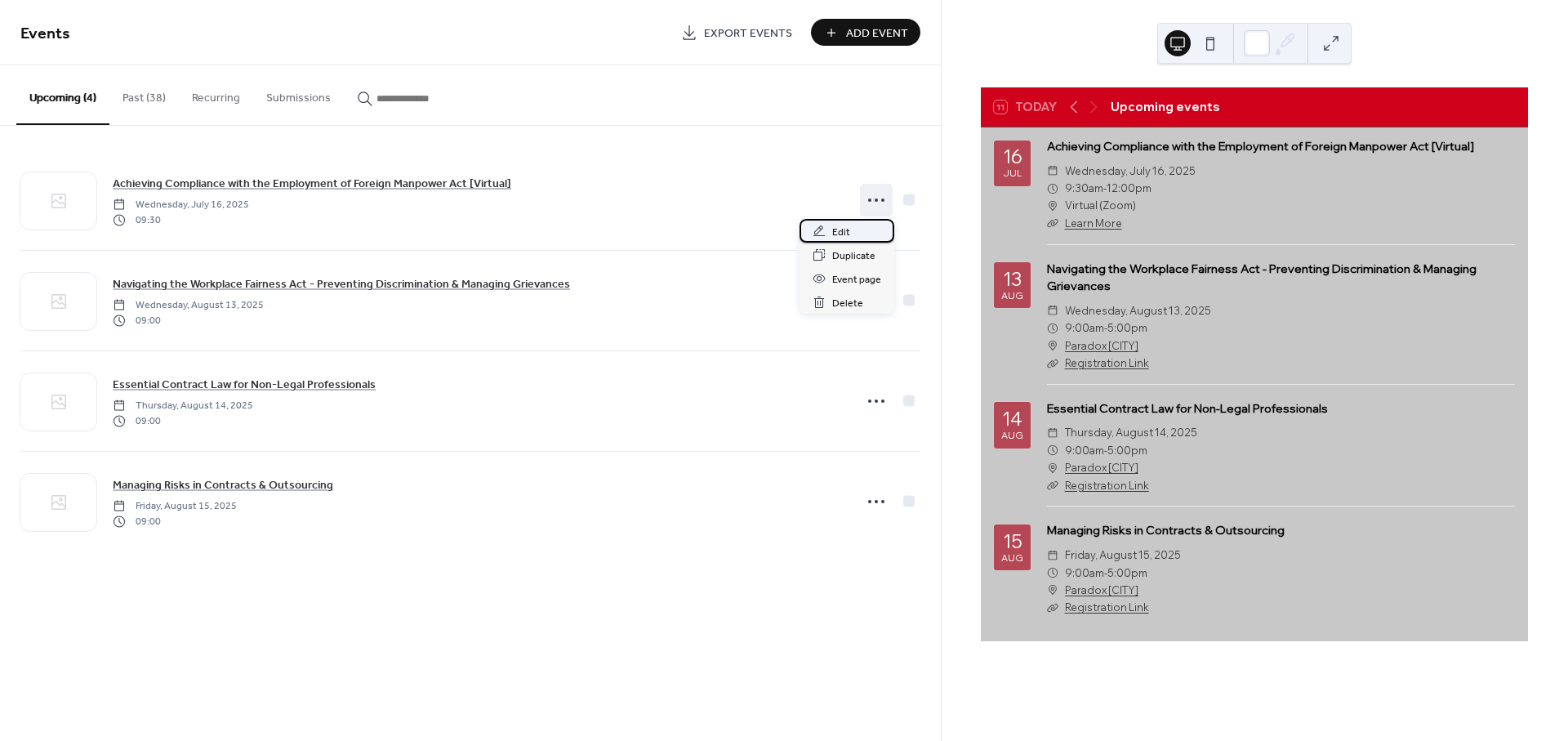 click on "Edit" at bounding box center (847, 230) 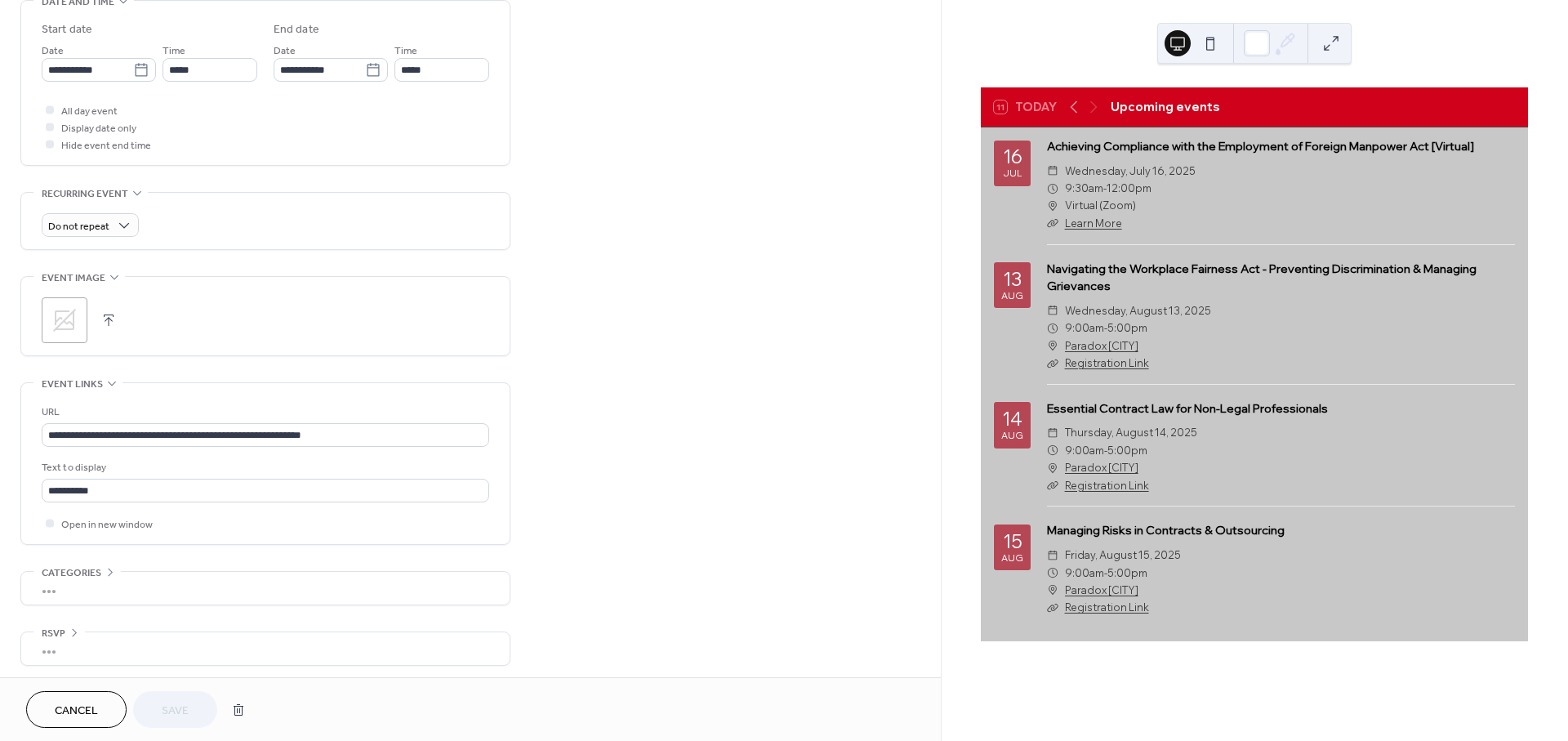 scroll, scrollTop: 536, scrollLeft: 0, axis: vertical 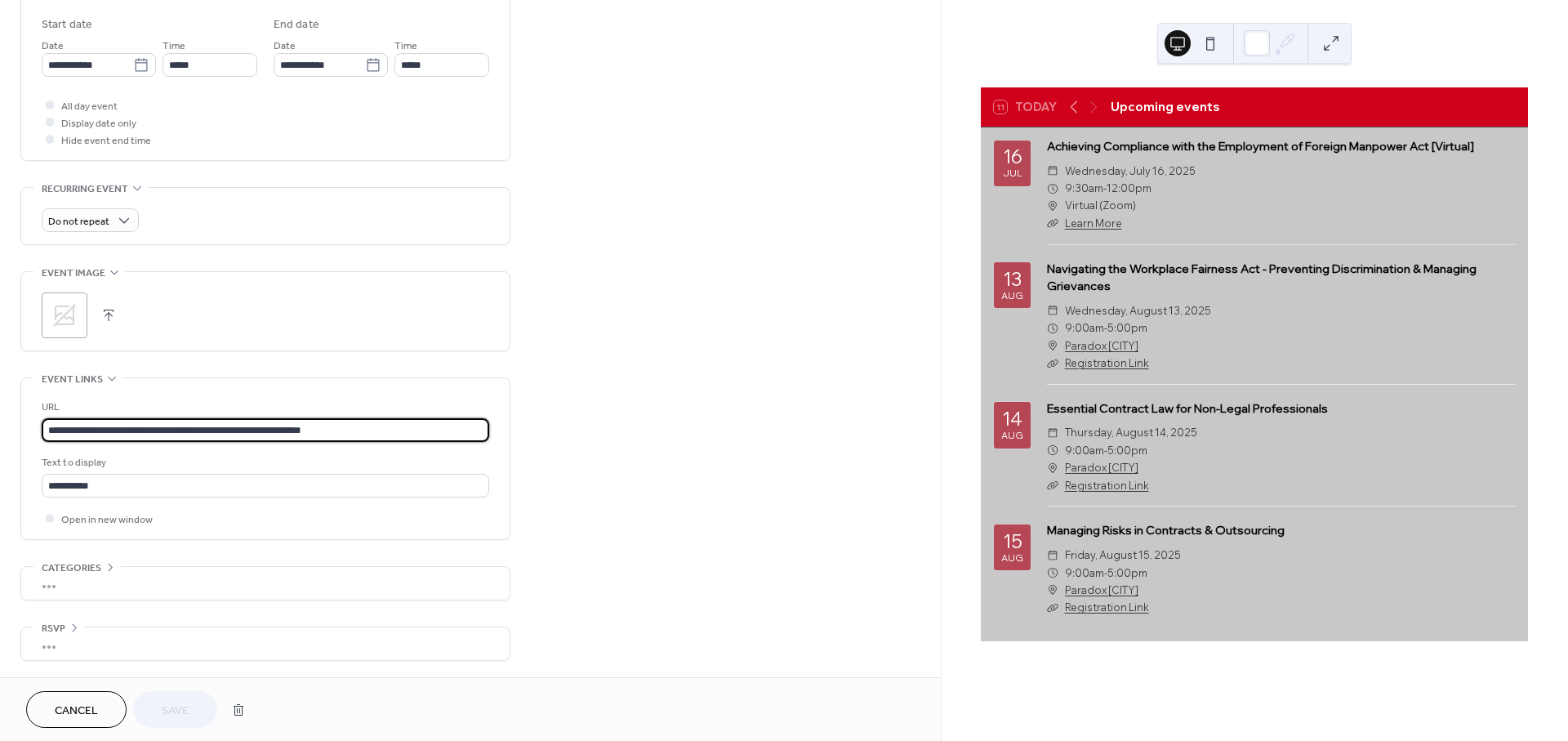 drag, startPoint x: 377, startPoint y: 422, endPoint x: -30, endPoint y: 417, distance: 407.0307 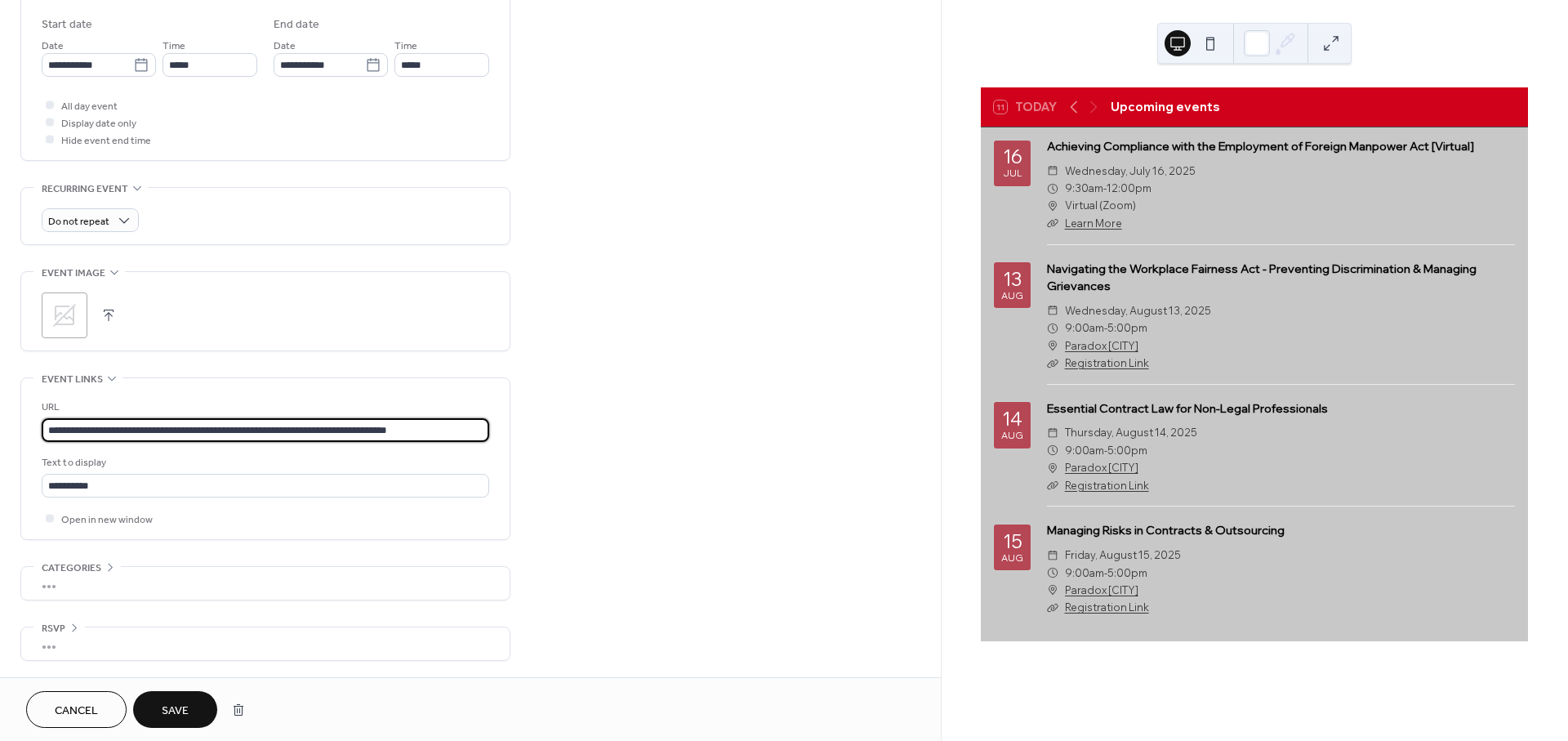 type on "**********" 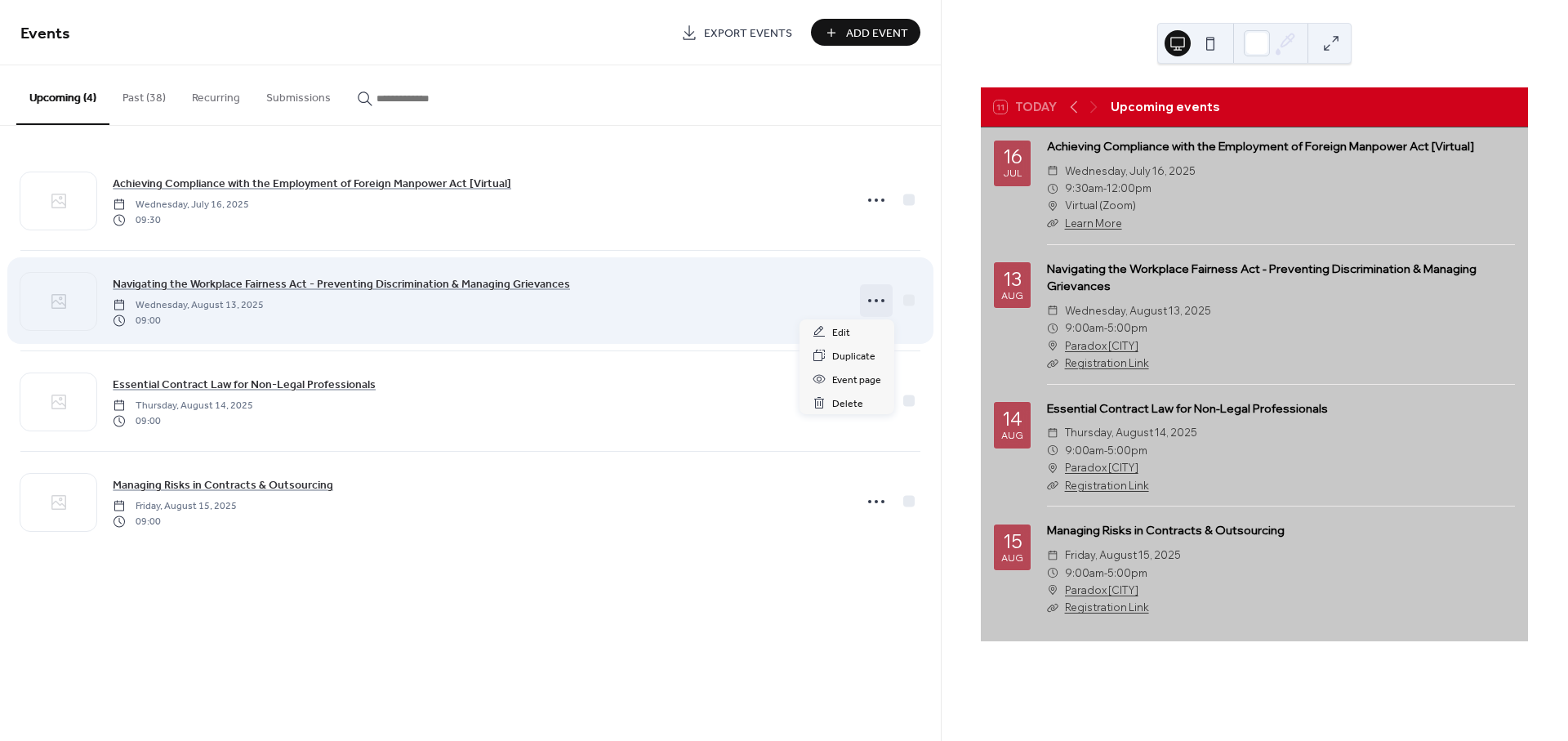 click 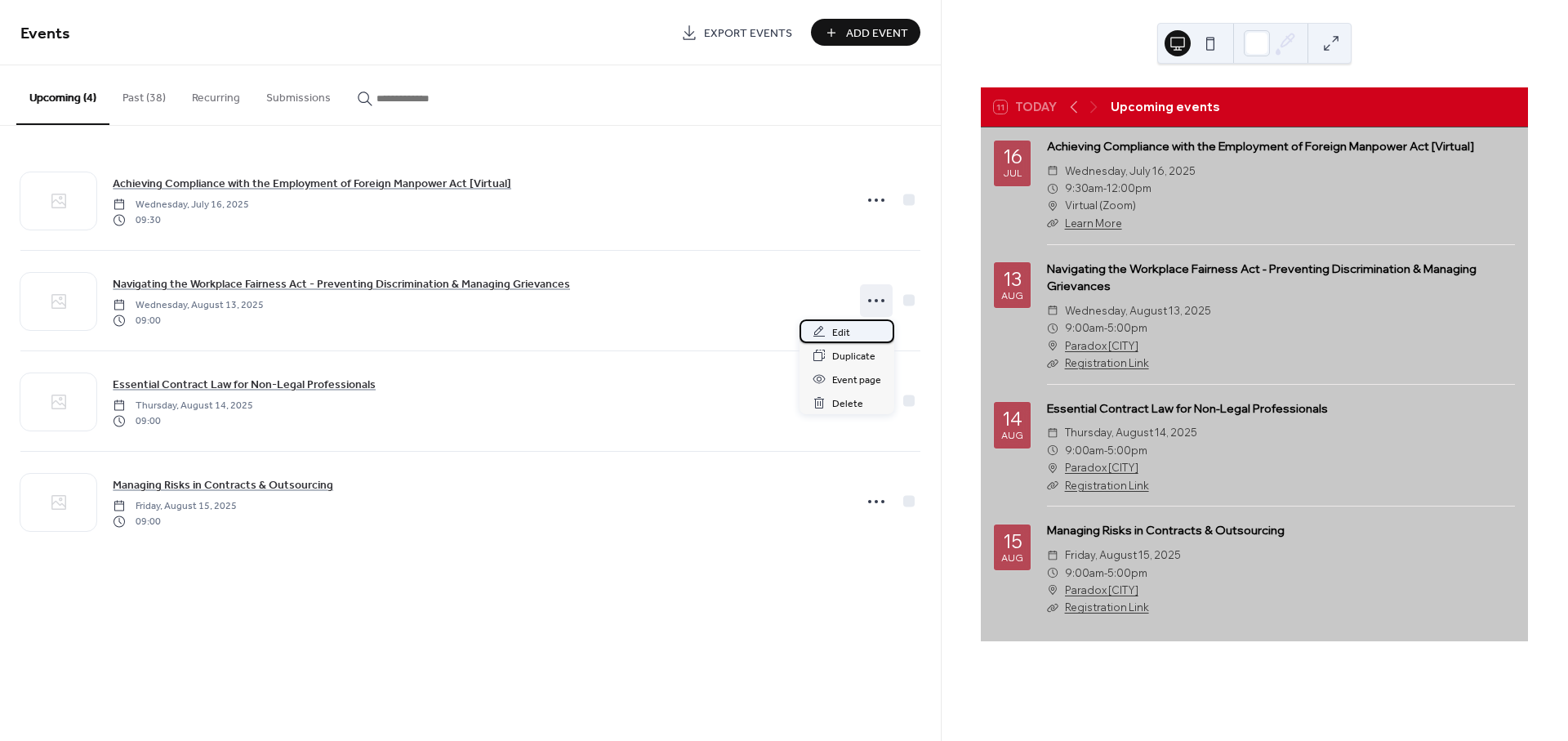 click on "Edit" at bounding box center [847, 331] 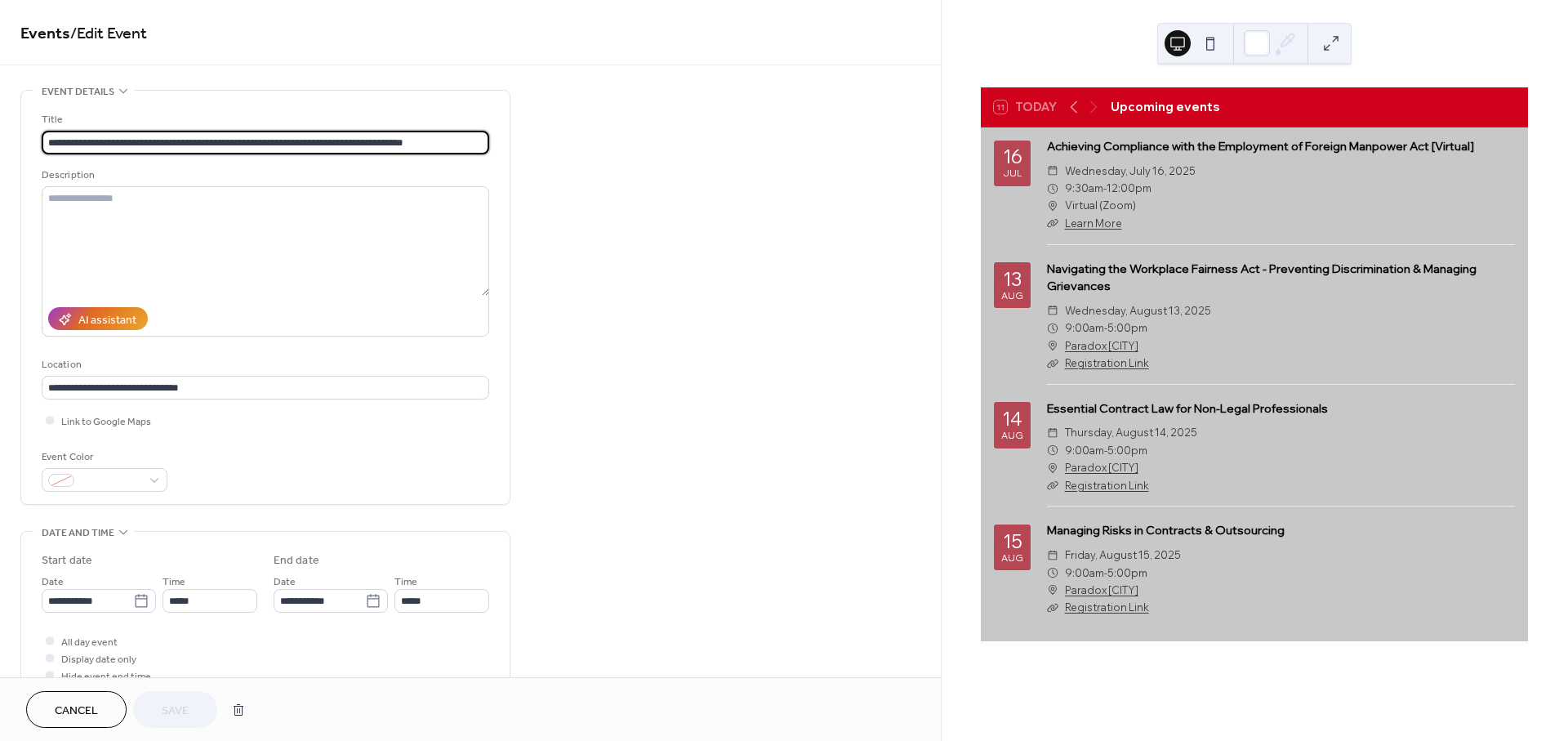 scroll, scrollTop: 536, scrollLeft: 0, axis: vertical 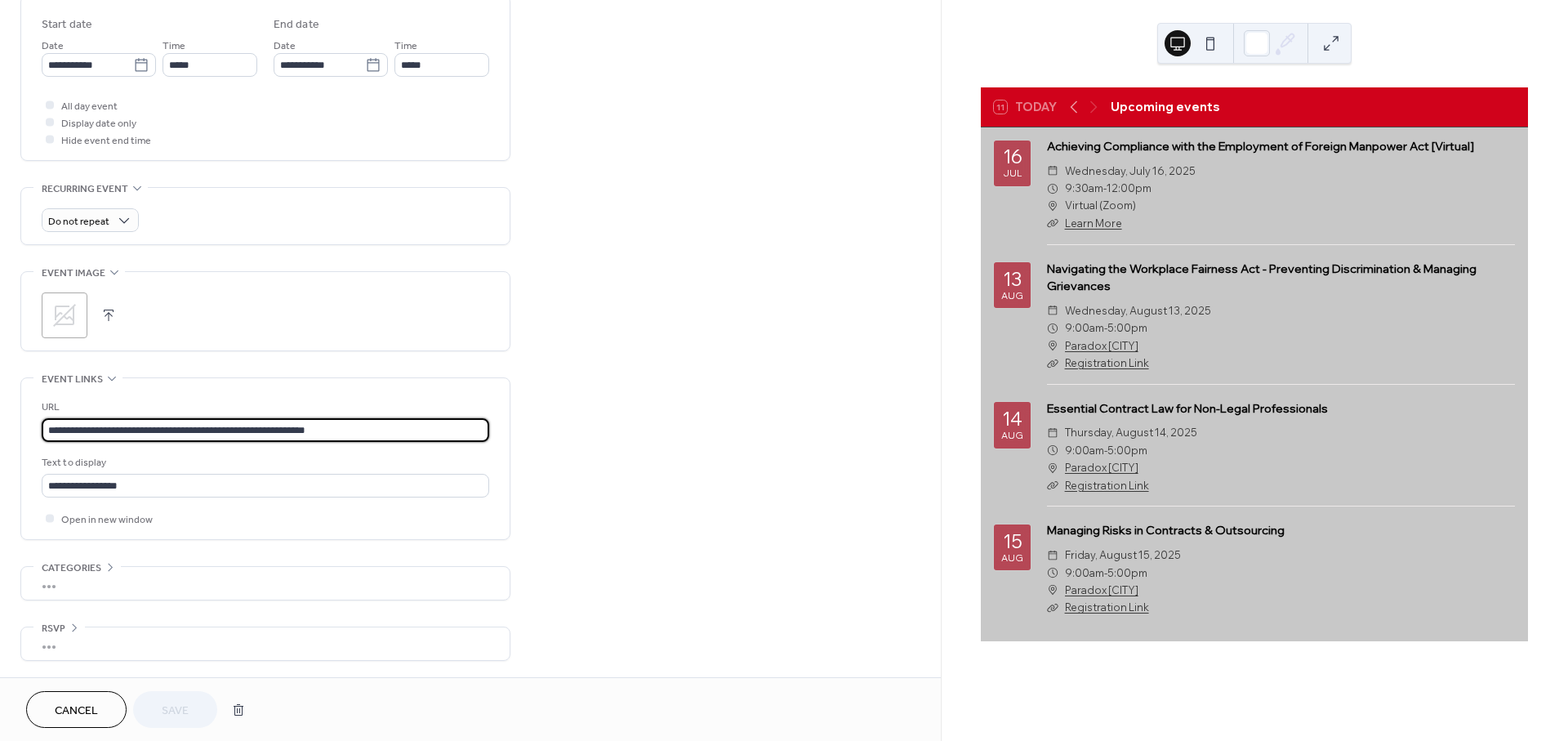 drag, startPoint x: 367, startPoint y: 433, endPoint x: -42, endPoint y: 425, distance: 409.07823 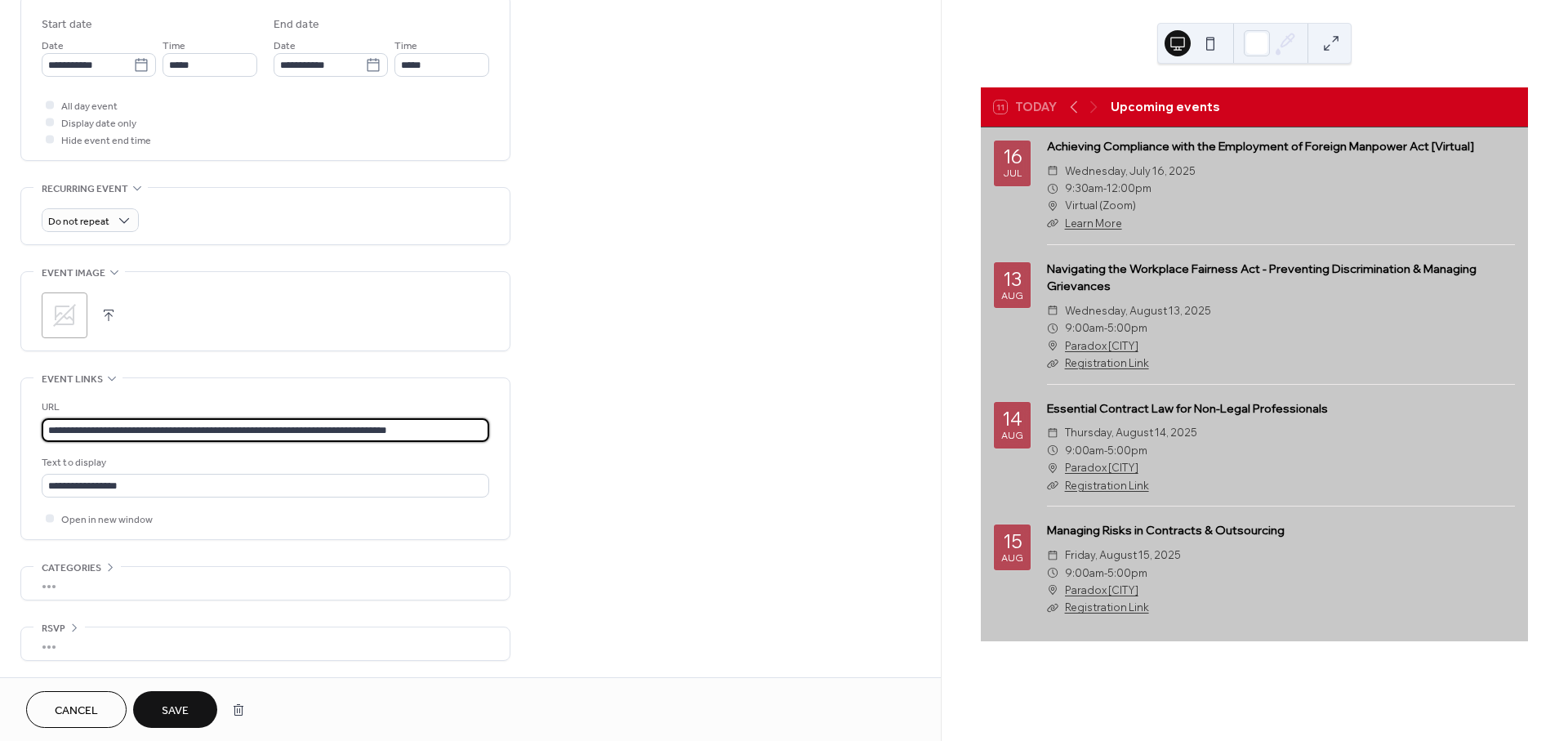 type on "**********" 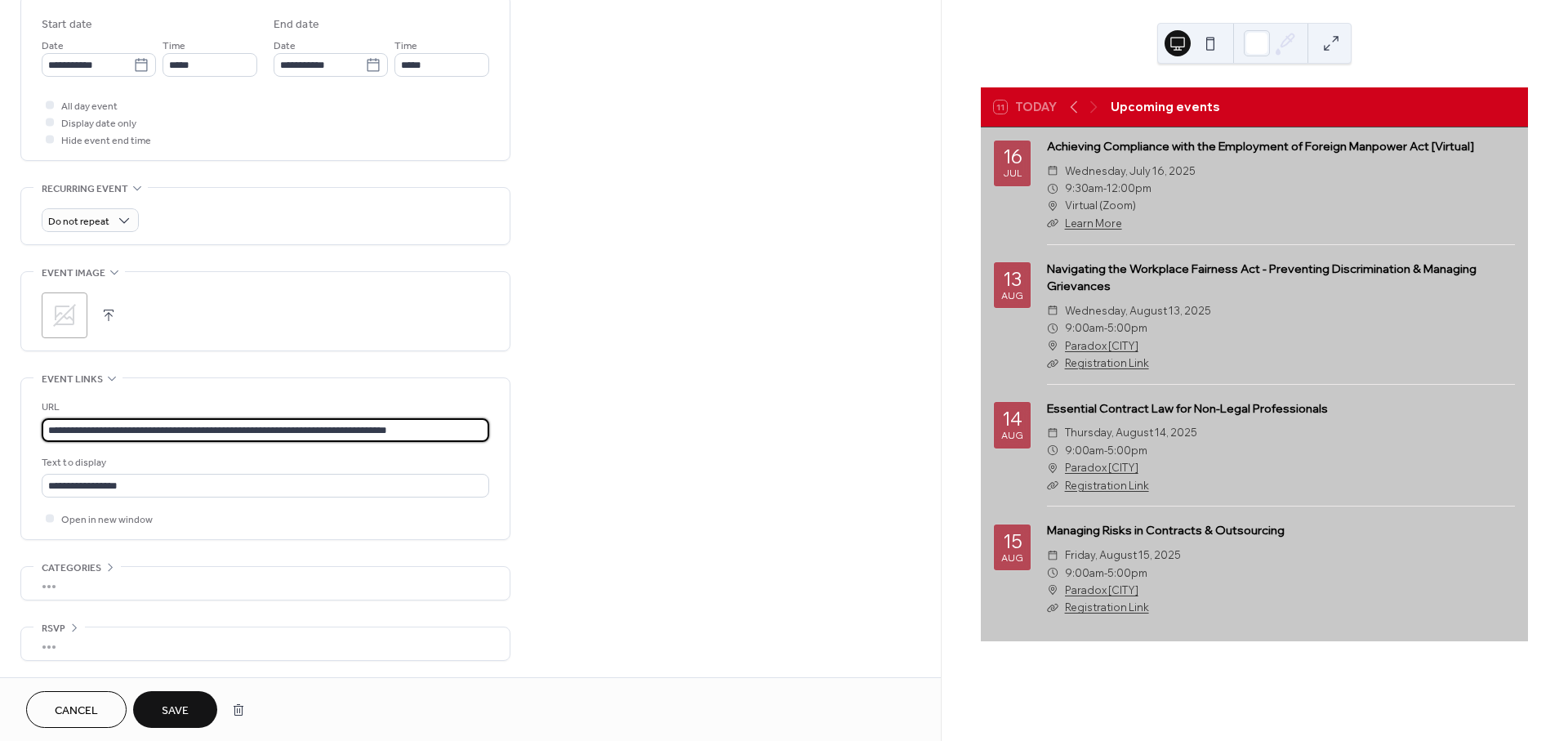 click on "Save" at bounding box center (175, 709) 